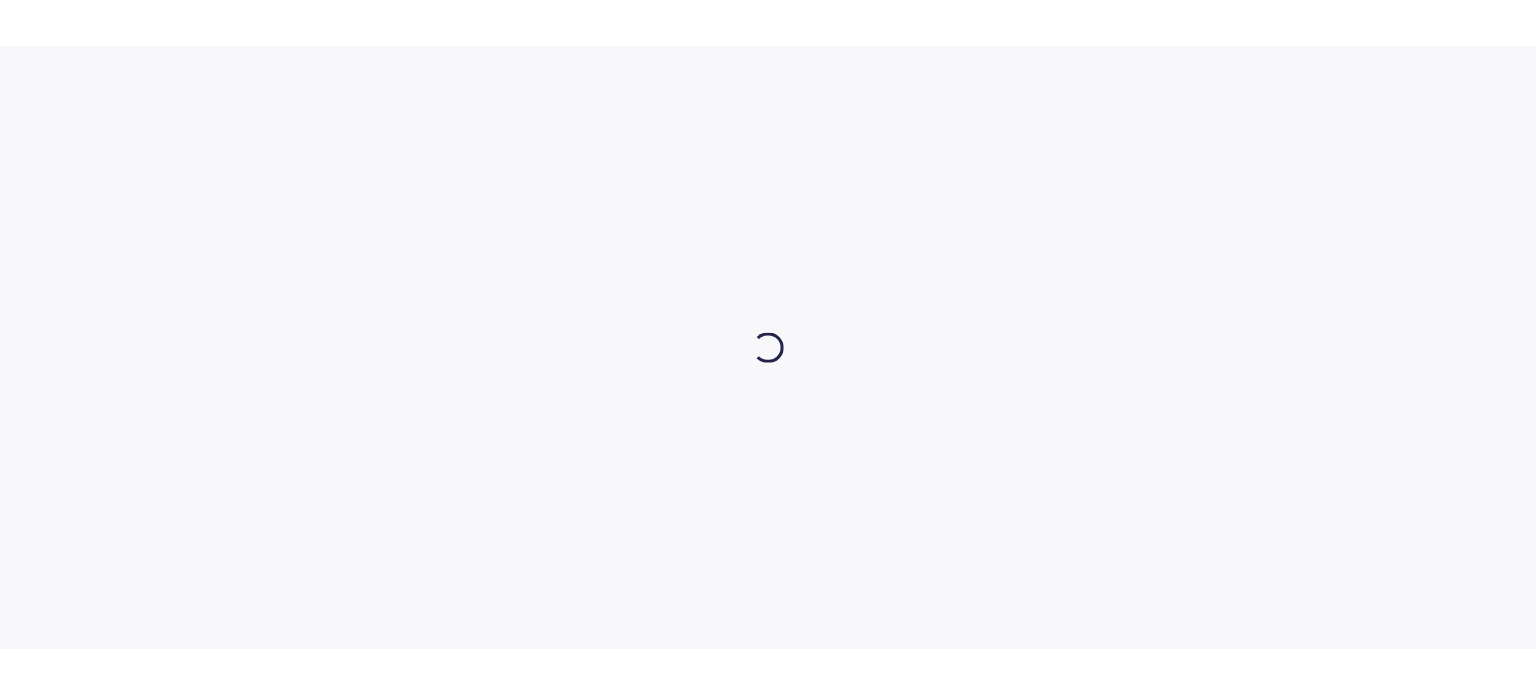 scroll, scrollTop: 0, scrollLeft: 0, axis: both 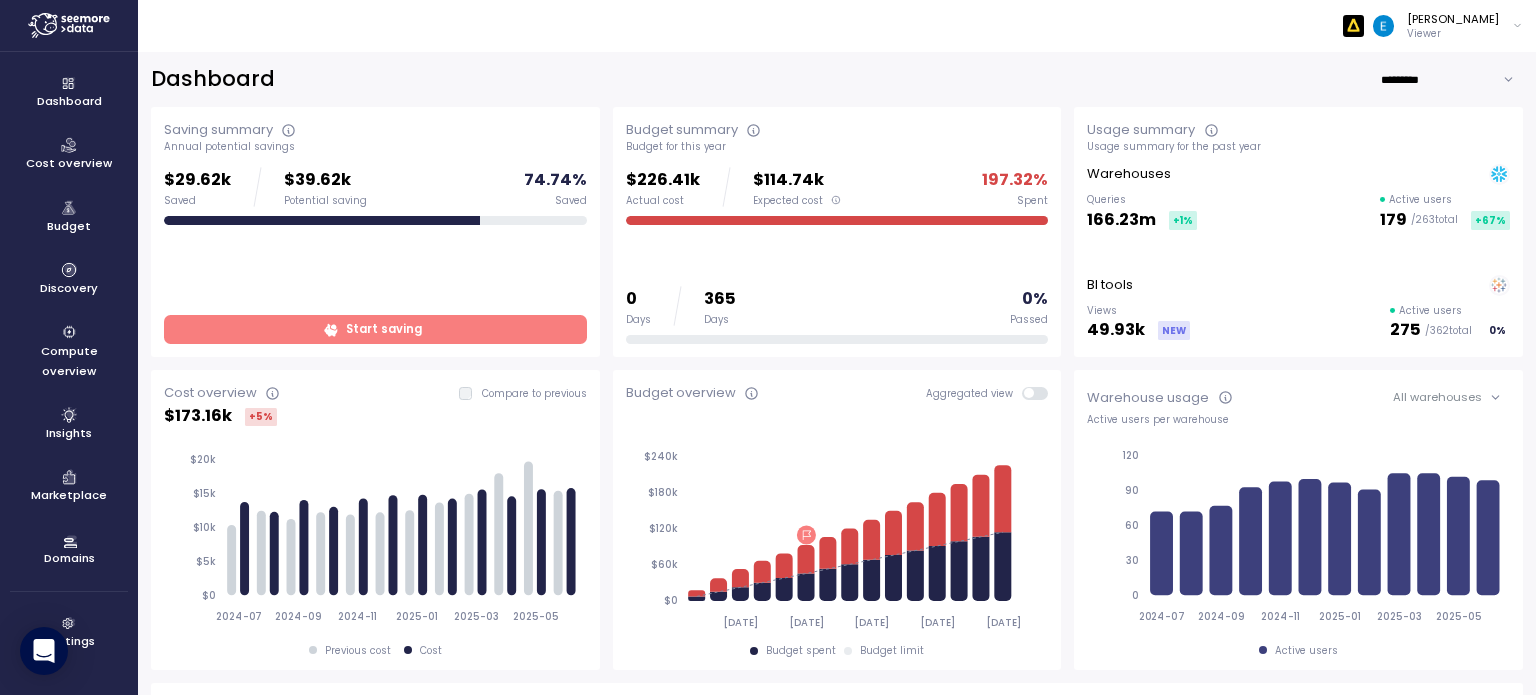 click 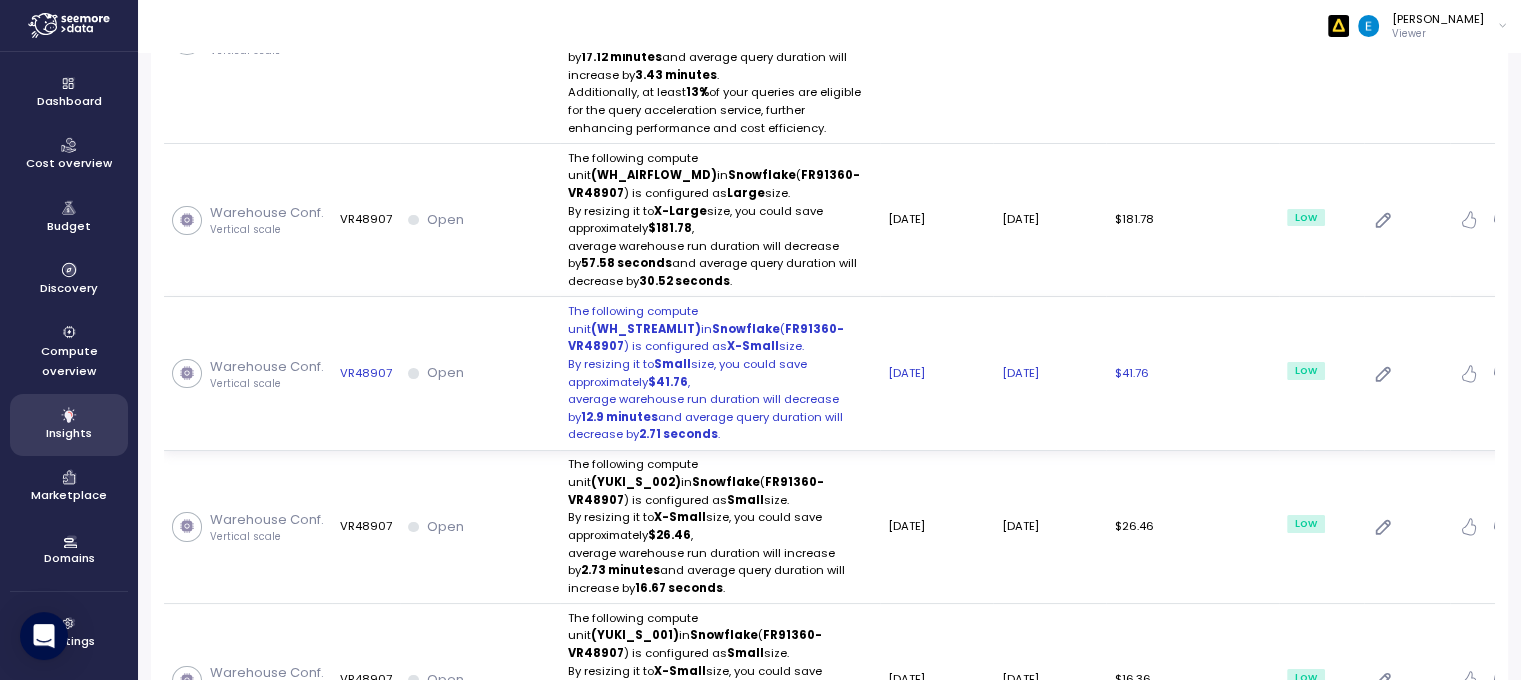 scroll, scrollTop: 0, scrollLeft: 0, axis: both 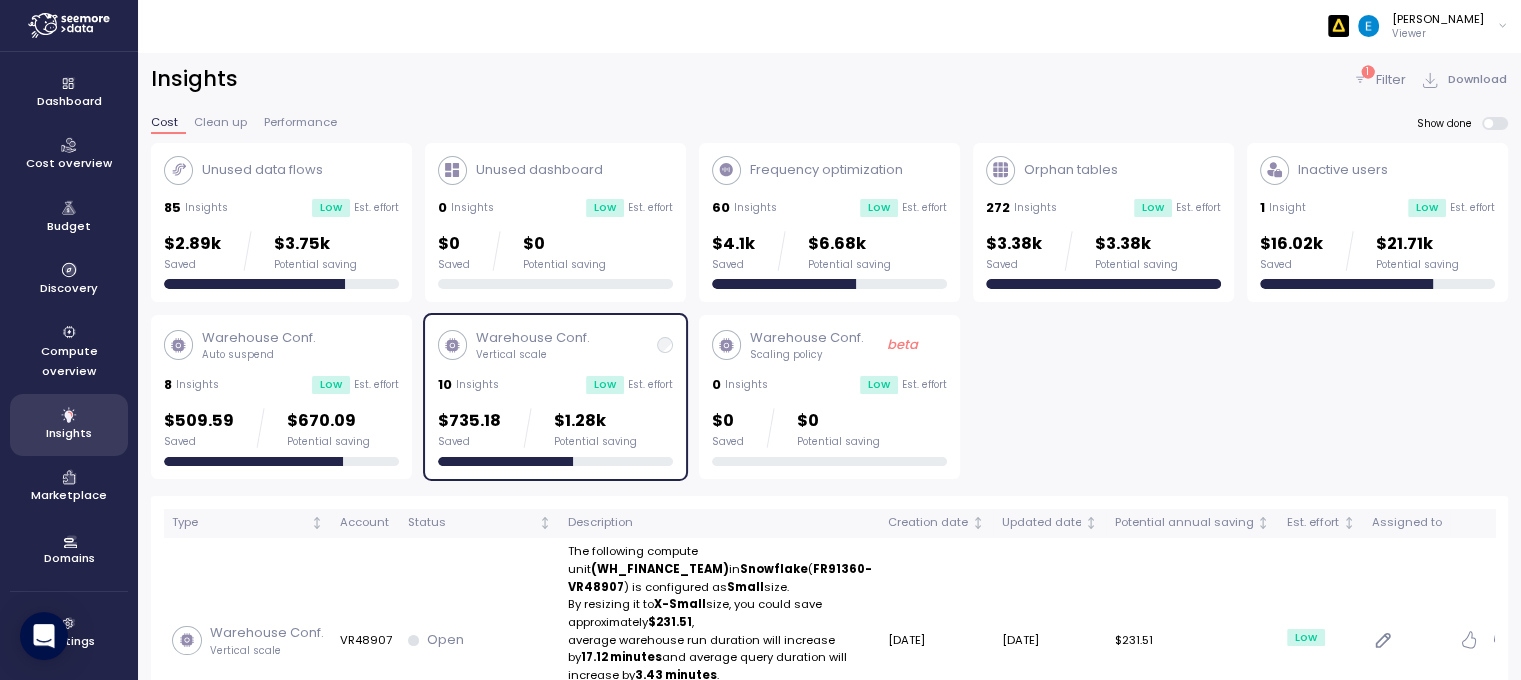 click on "Frequency optimization 60 Insights Low Est. effort $4.1k Saved $6.68k Potential saving" at bounding box center [829, 223] 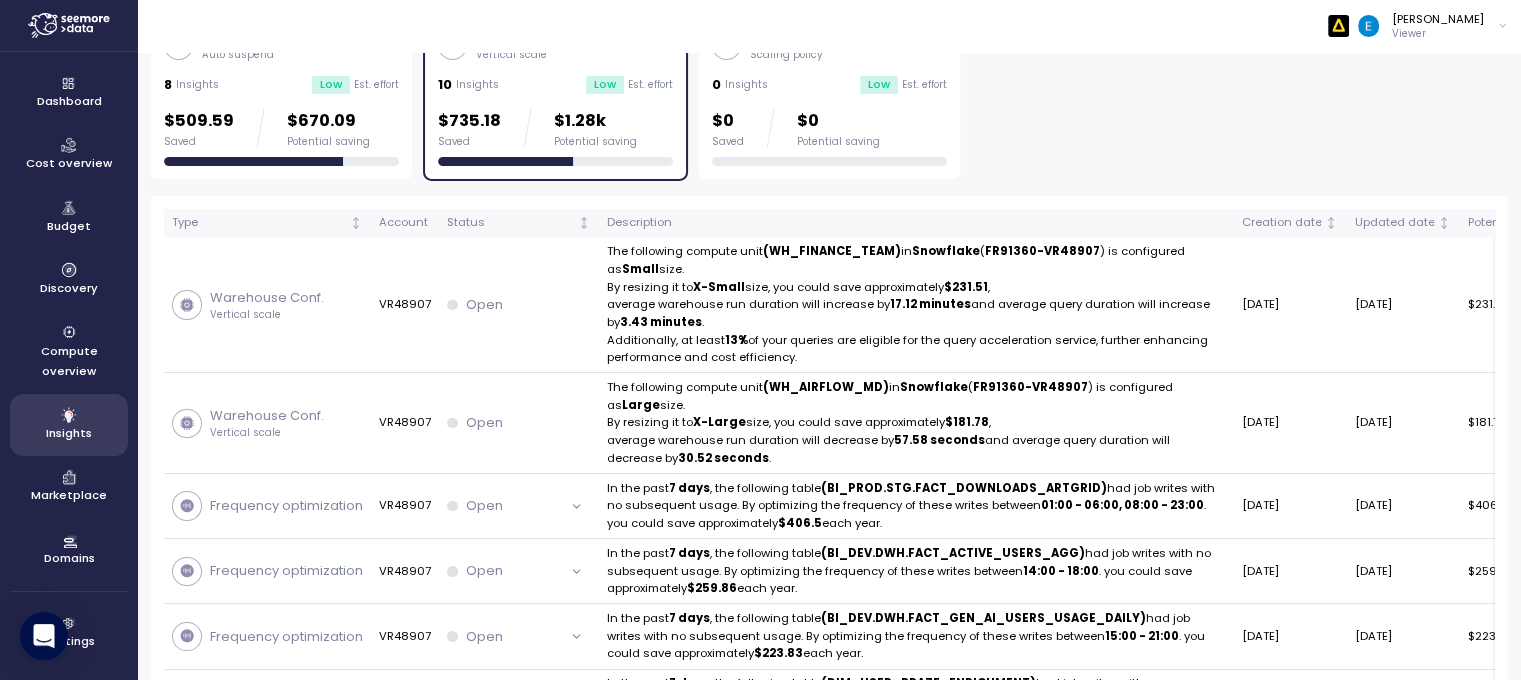 scroll, scrollTop: 0, scrollLeft: 0, axis: both 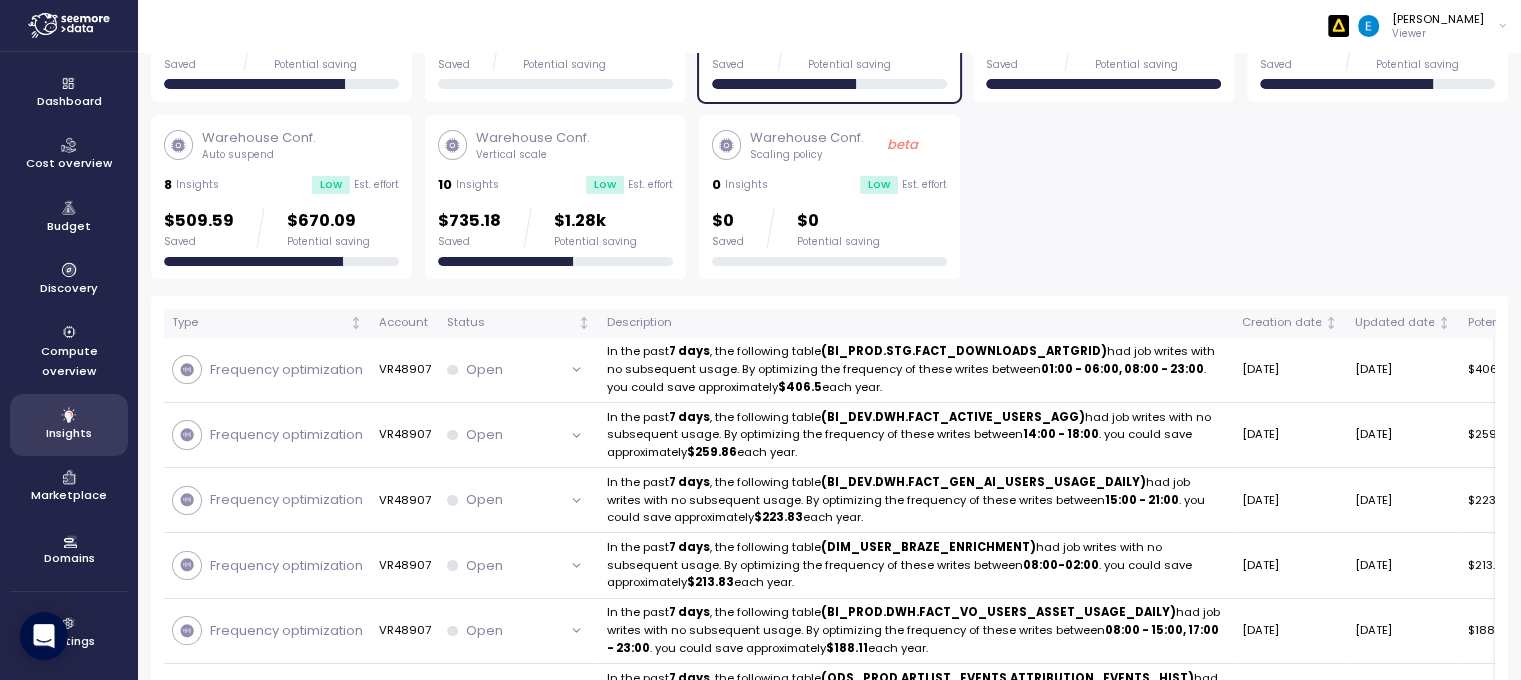 click on "Compute overview" at bounding box center (69, 361) 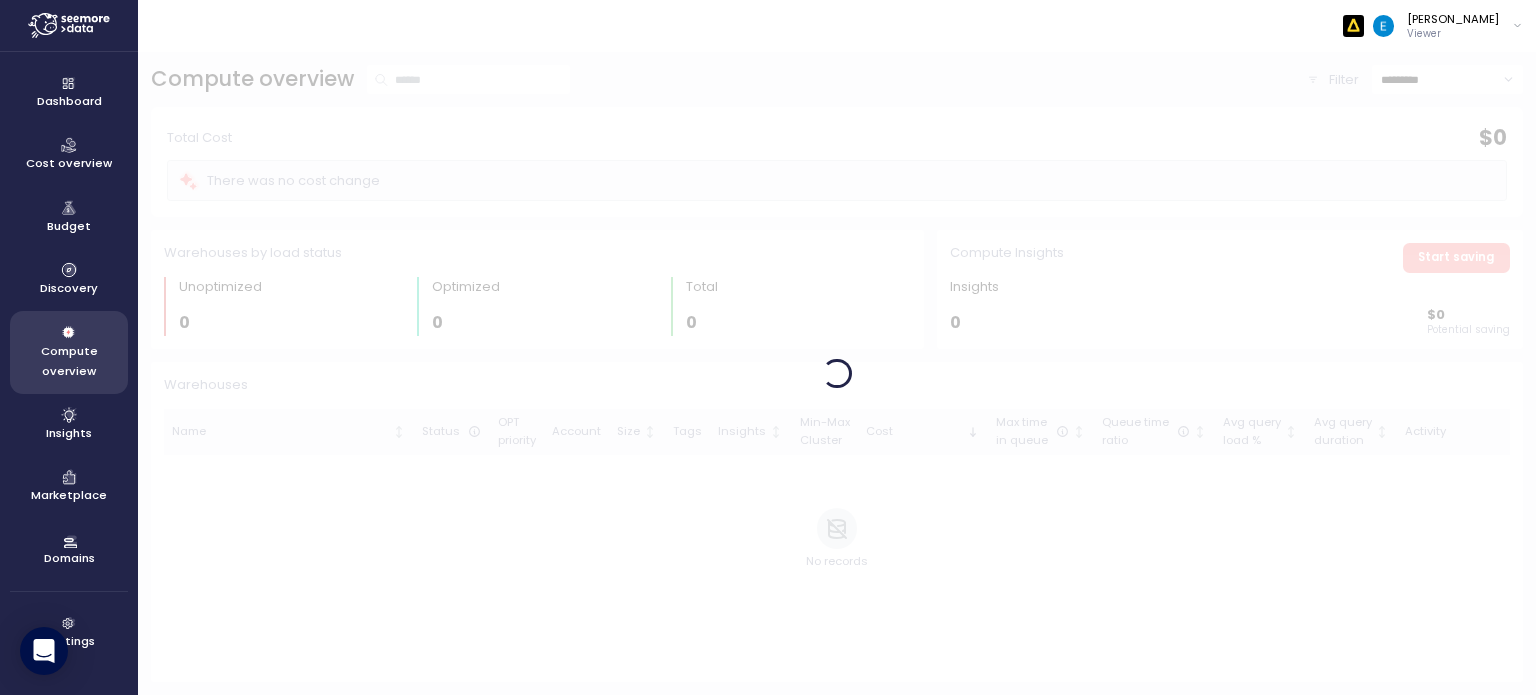 scroll, scrollTop: 0, scrollLeft: 0, axis: both 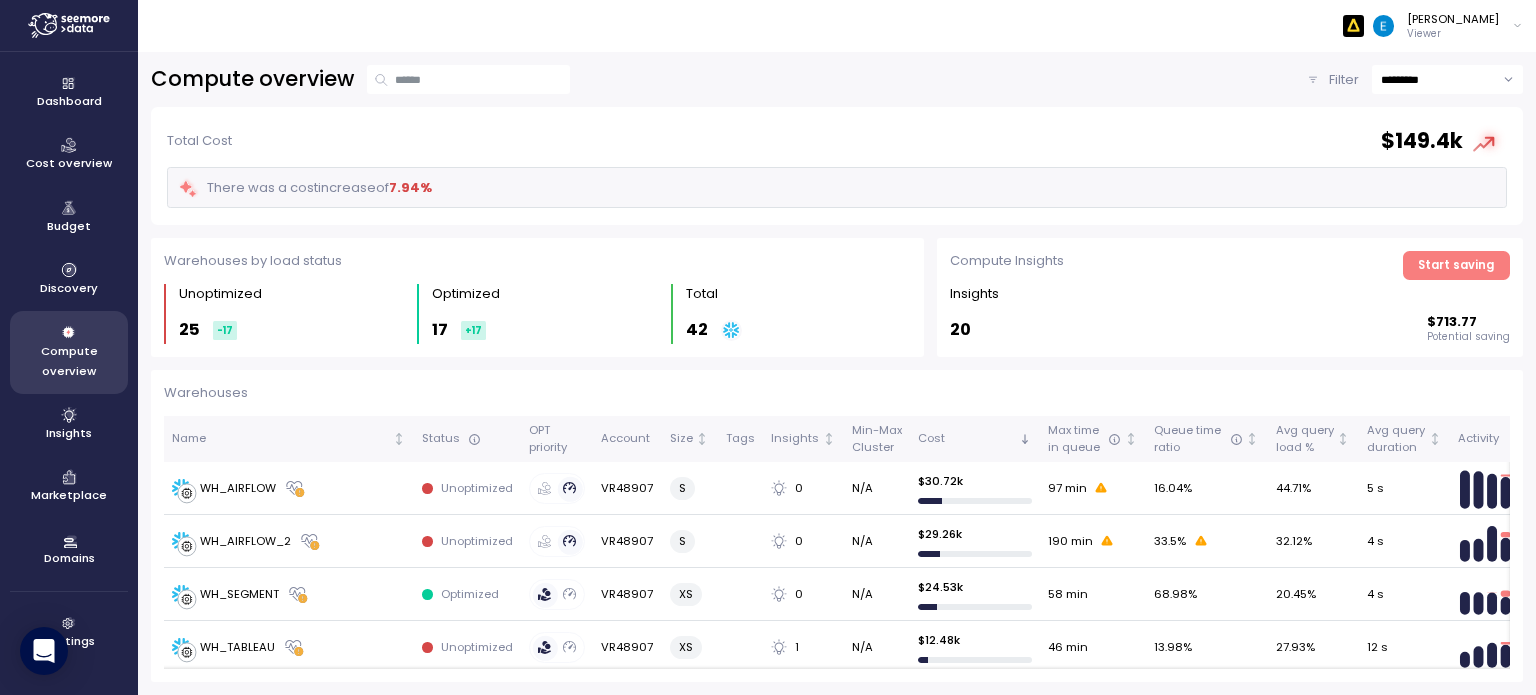 click on "Budget" at bounding box center [69, 218] 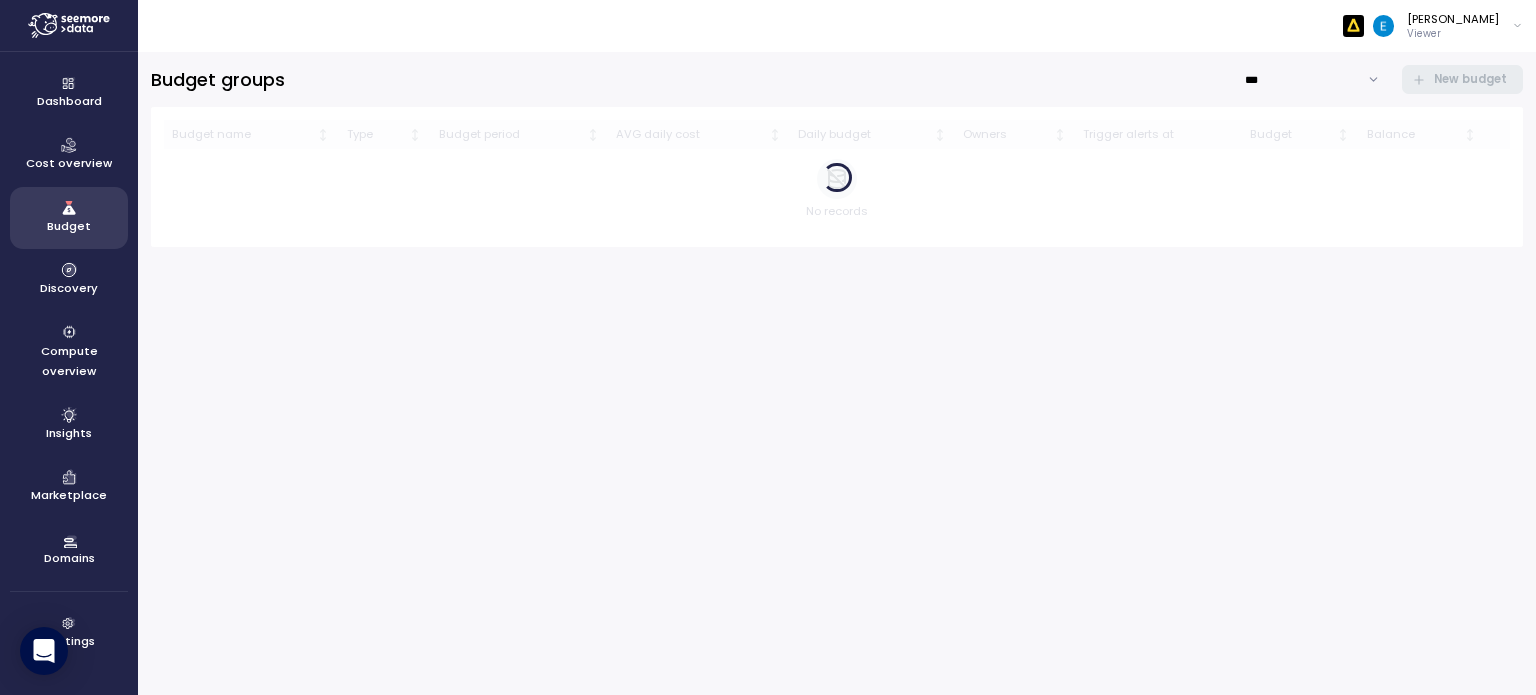 click on "Cost overview" at bounding box center (69, 155) 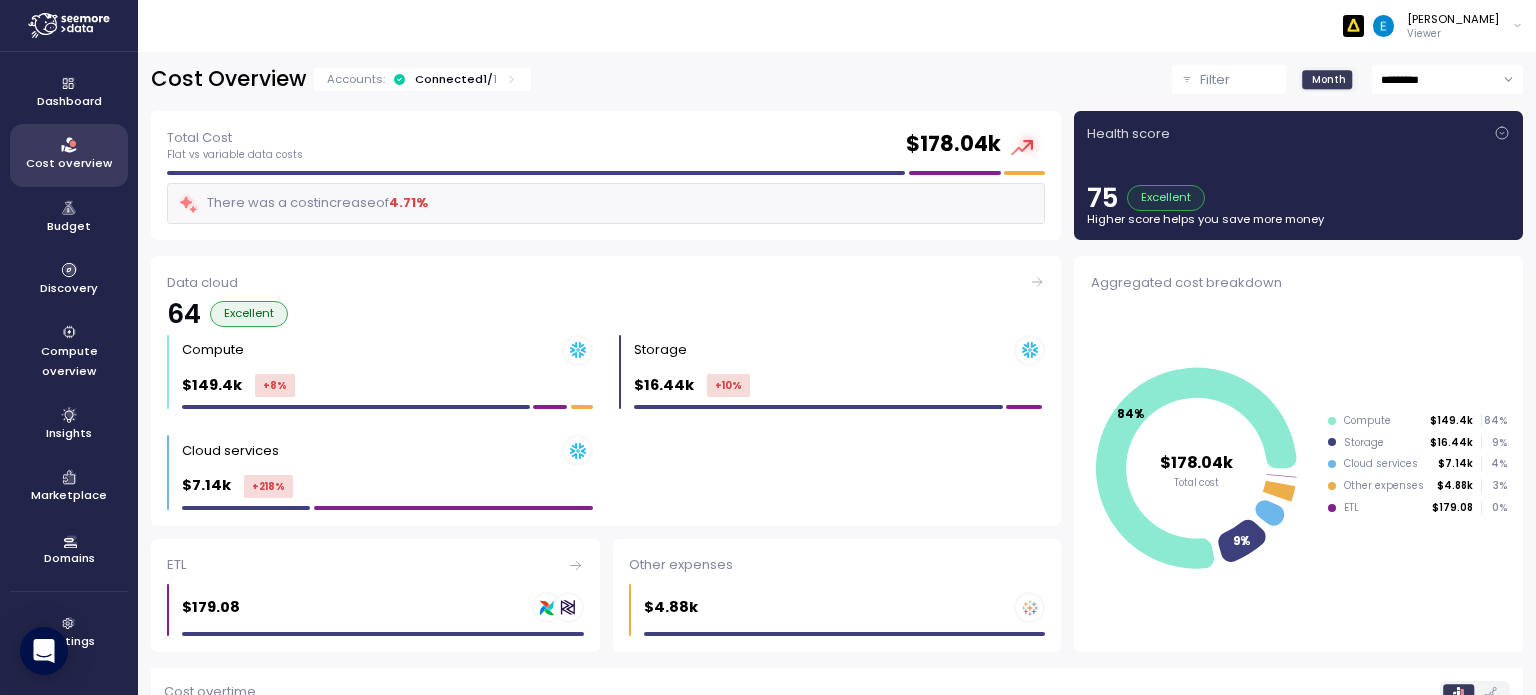click at bounding box center [1353, 25] 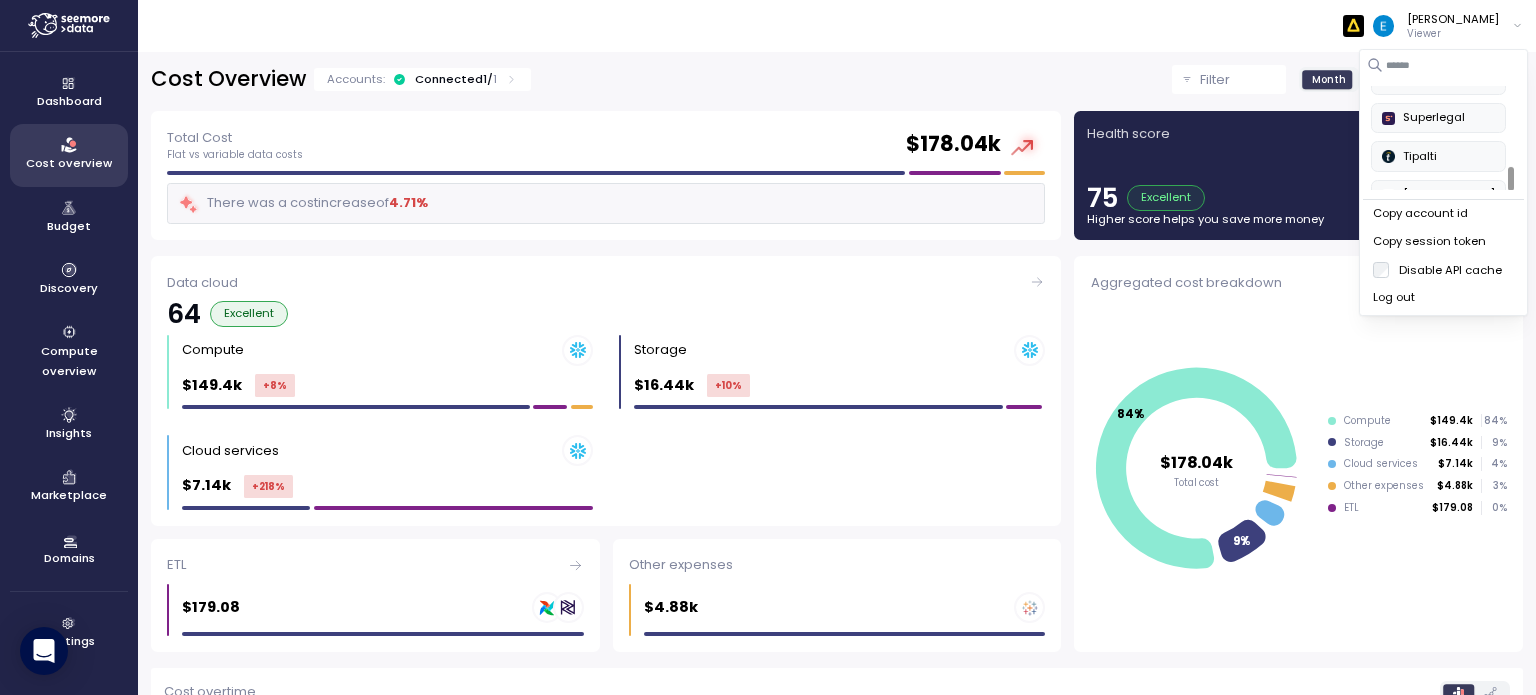 scroll, scrollTop: 344, scrollLeft: 0, axis: vertical 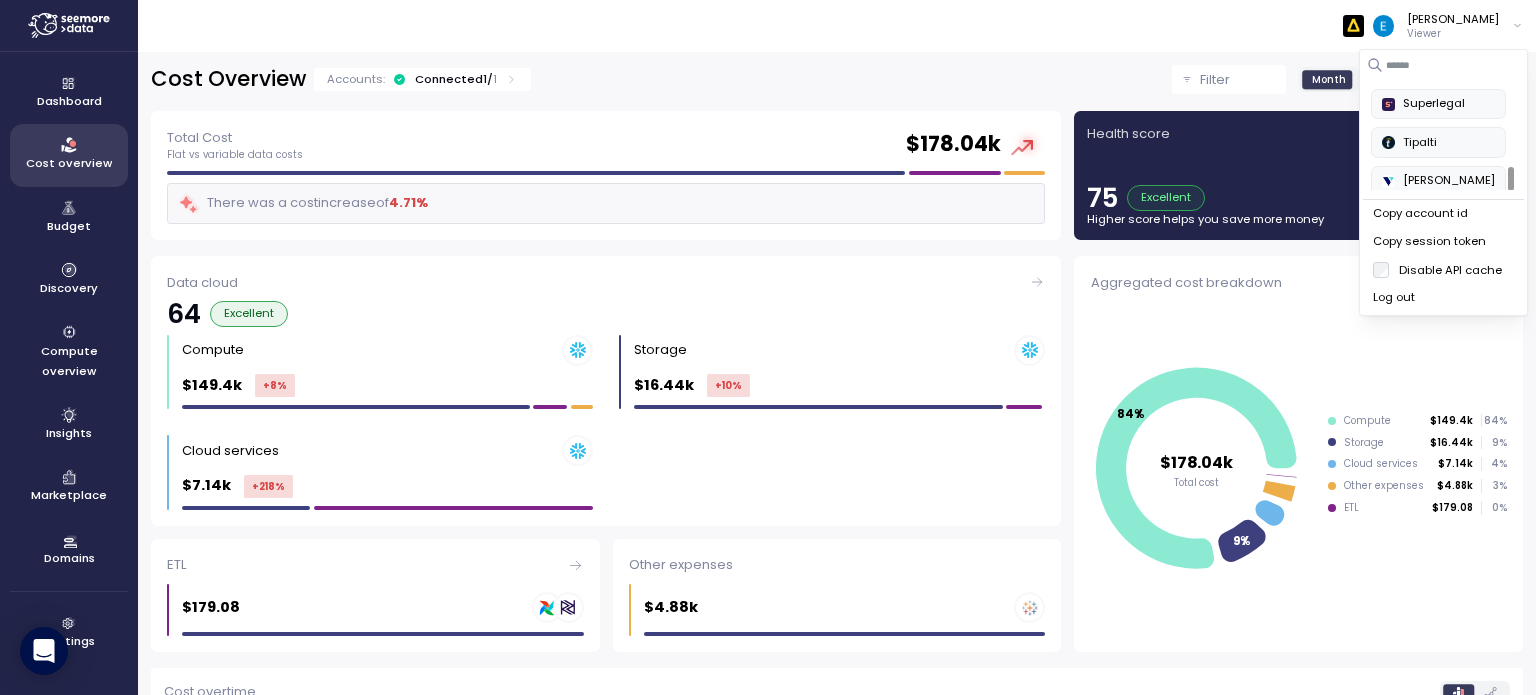 click on "Verbit" at bounding box center [1438, 181] 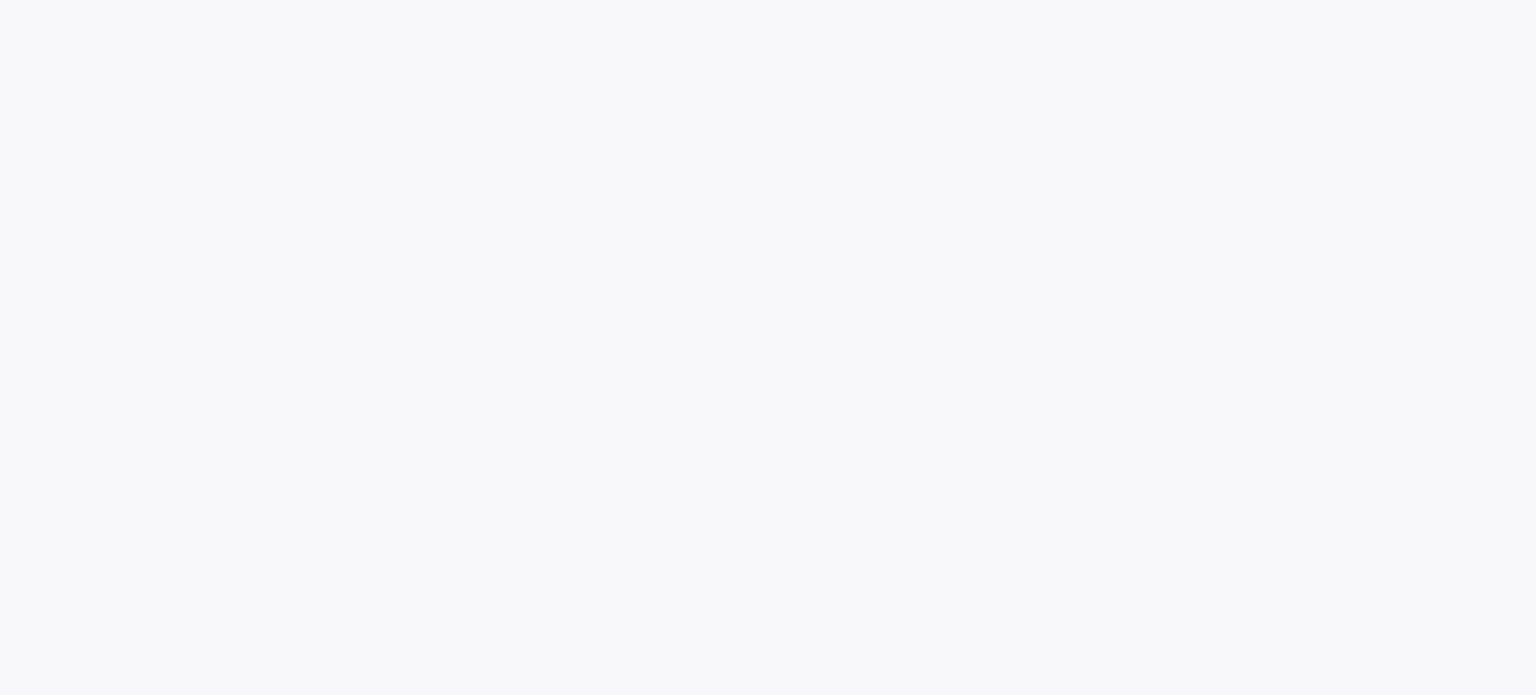 scroll, scrollTop: 0, scrollLeft: 0, axis: both 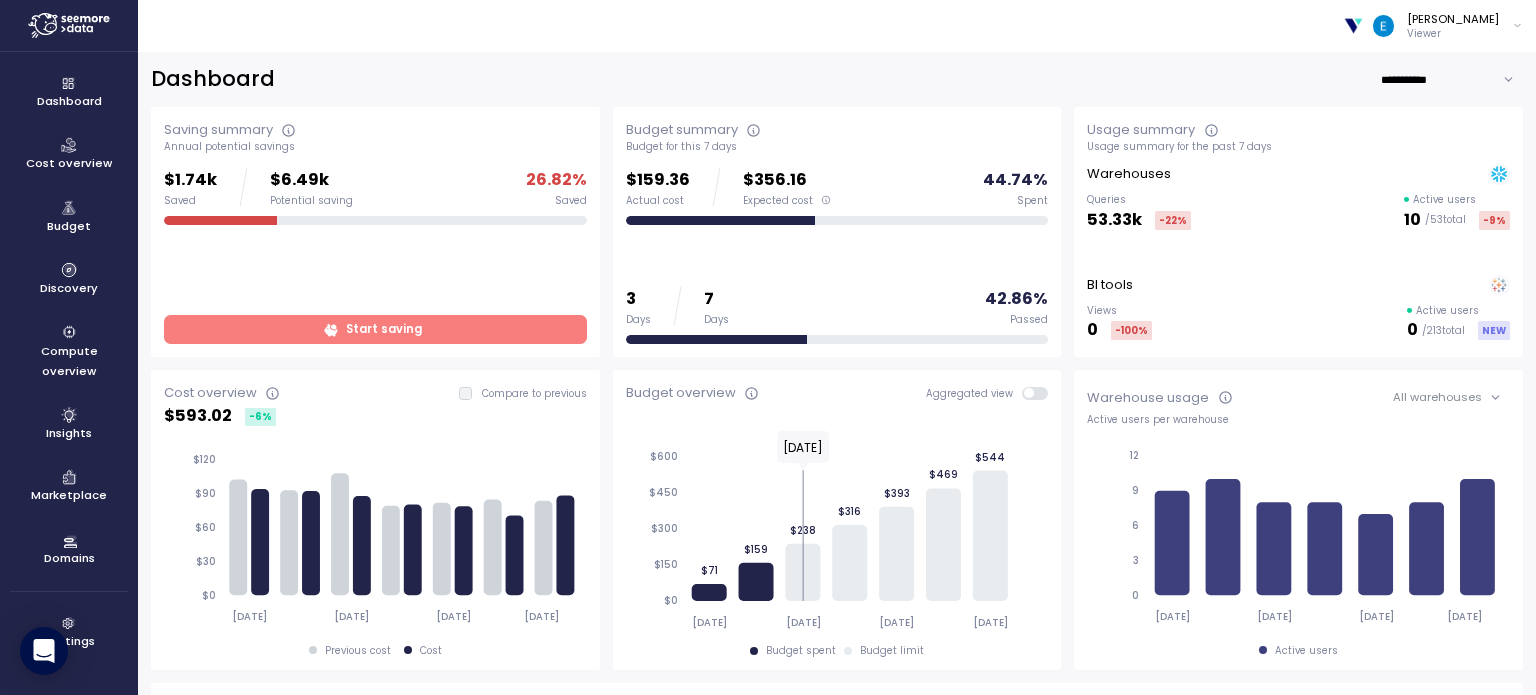 click on "**********" at bounding box center (1452, 79) 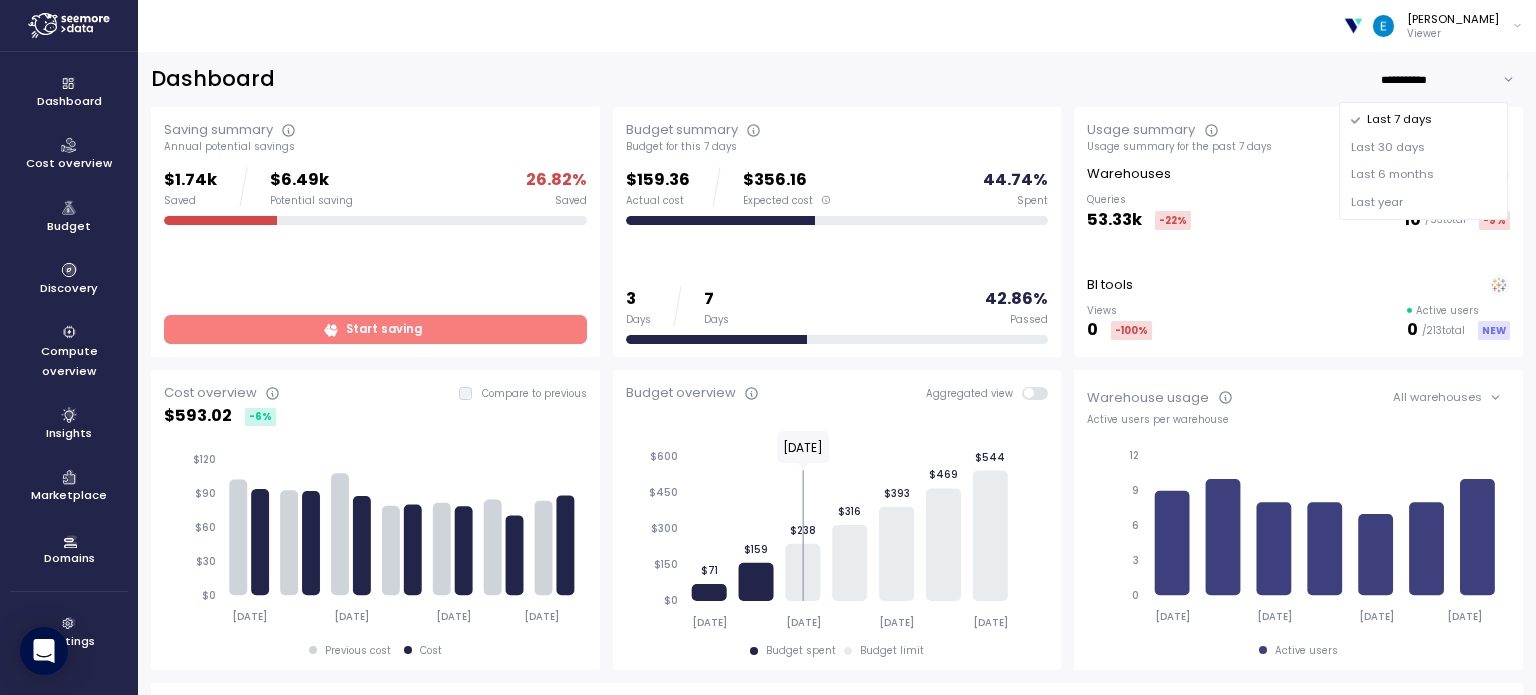 click on "Last 6 months" at bounding box center [1392, 175] 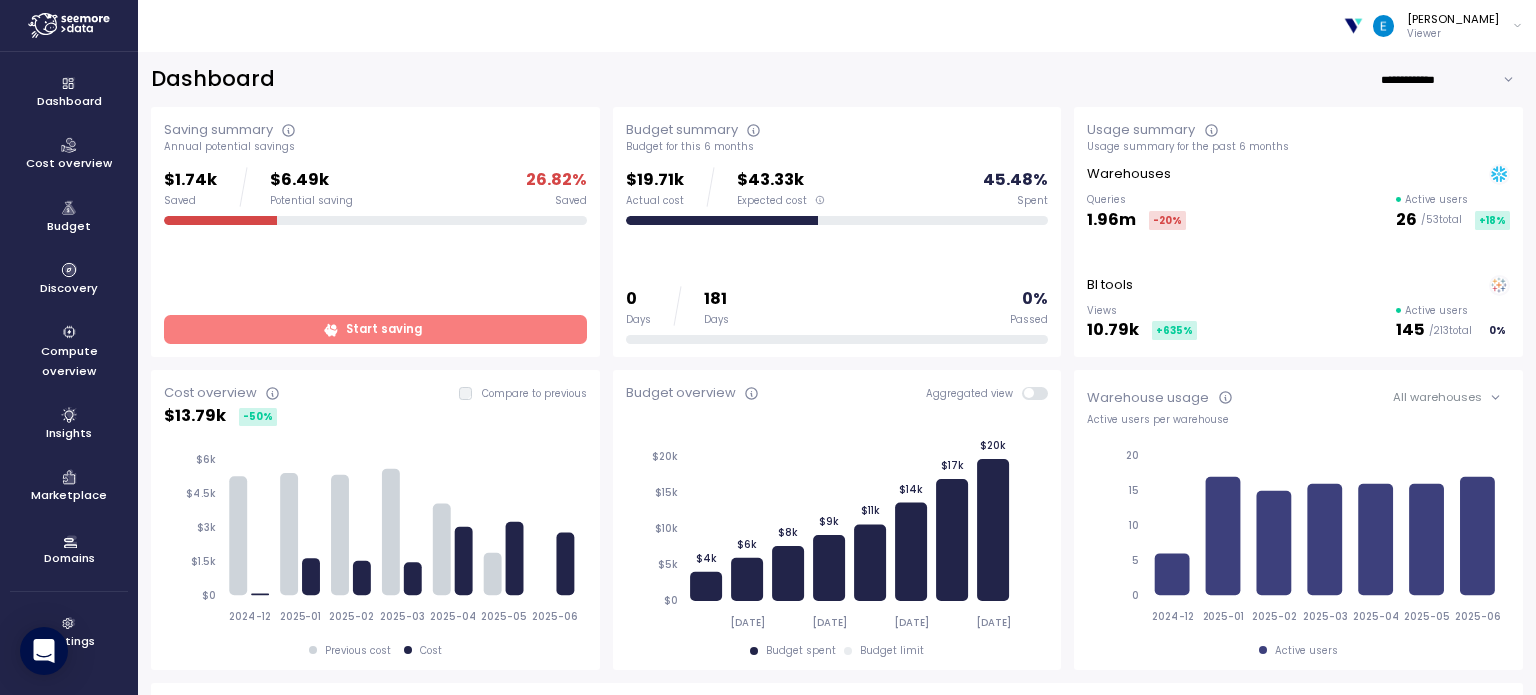 click at bounding box center (1353, 25) 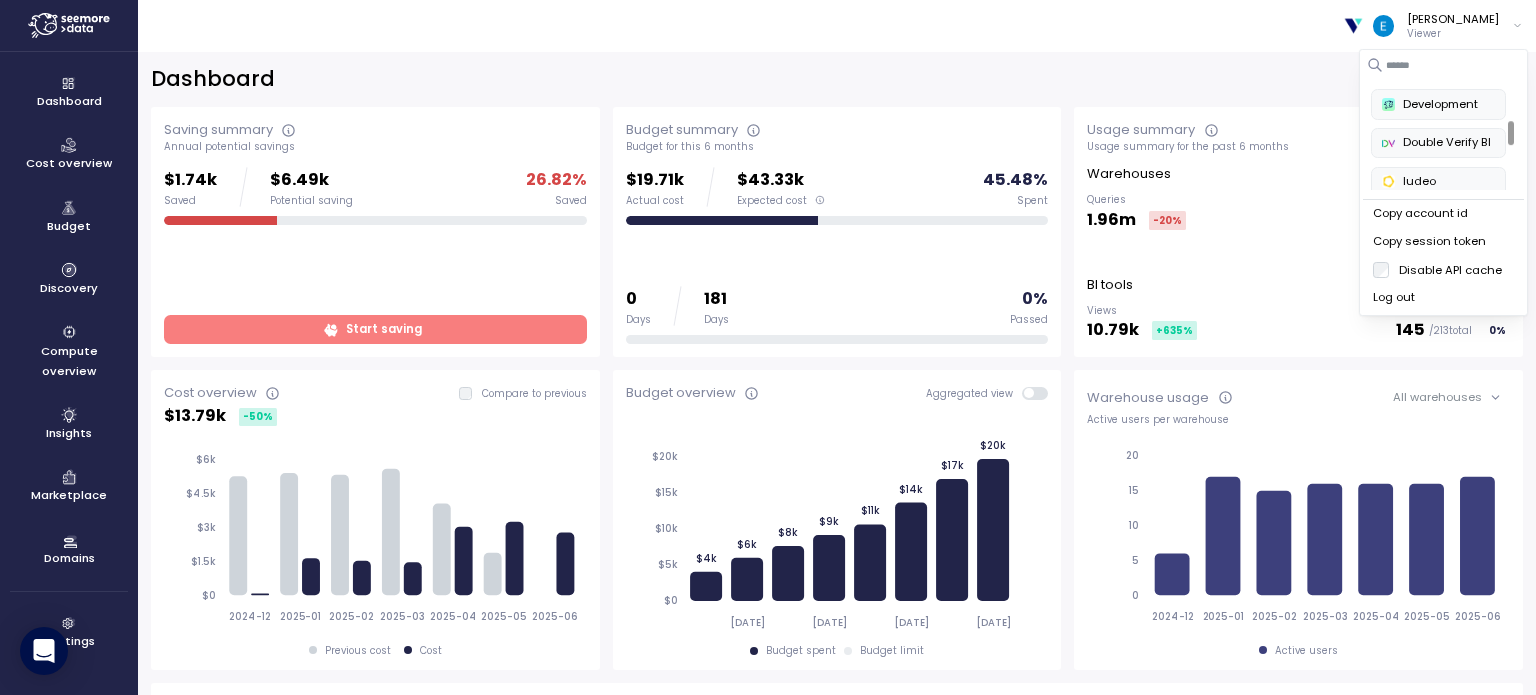 scroll, scrollTop: 144, scrollLeft: 0, axis: vertical 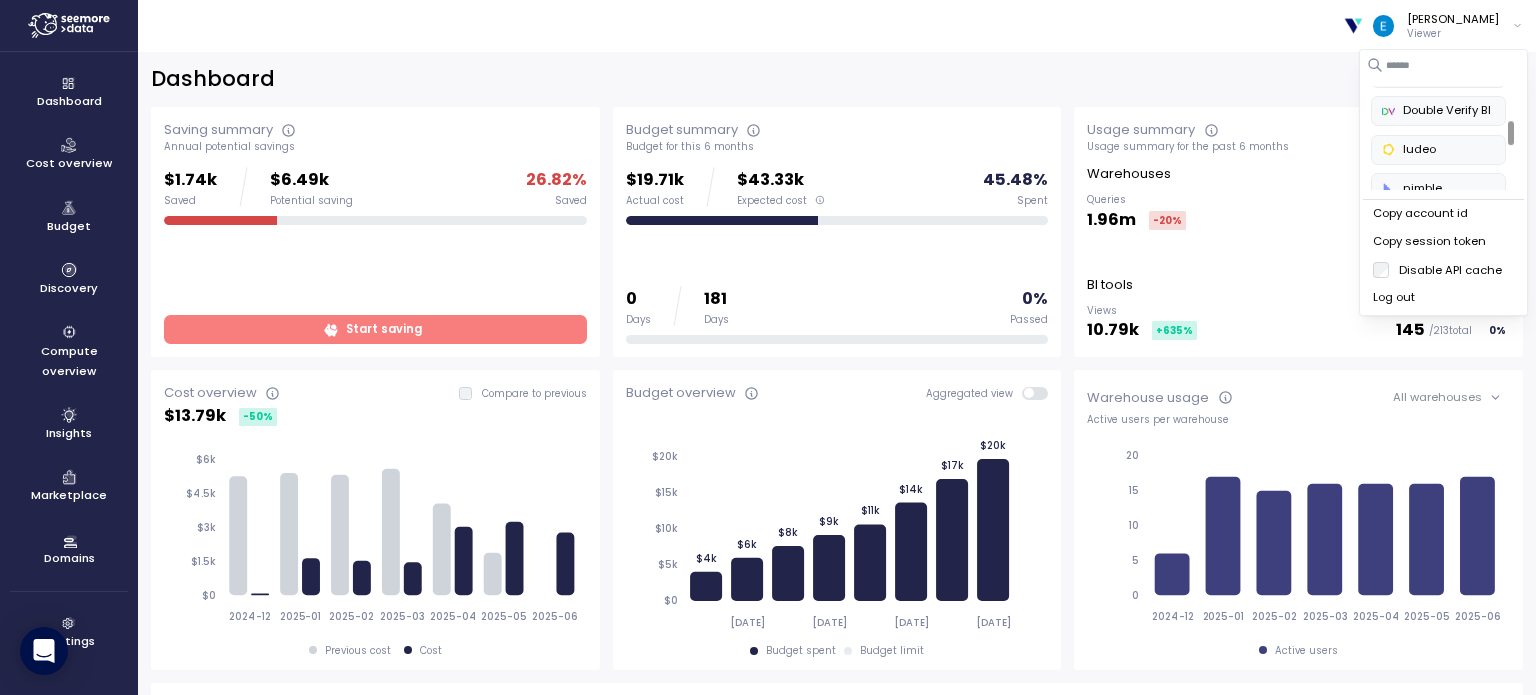 click on "Double Verify BI" at bounding box center (1438, 111) 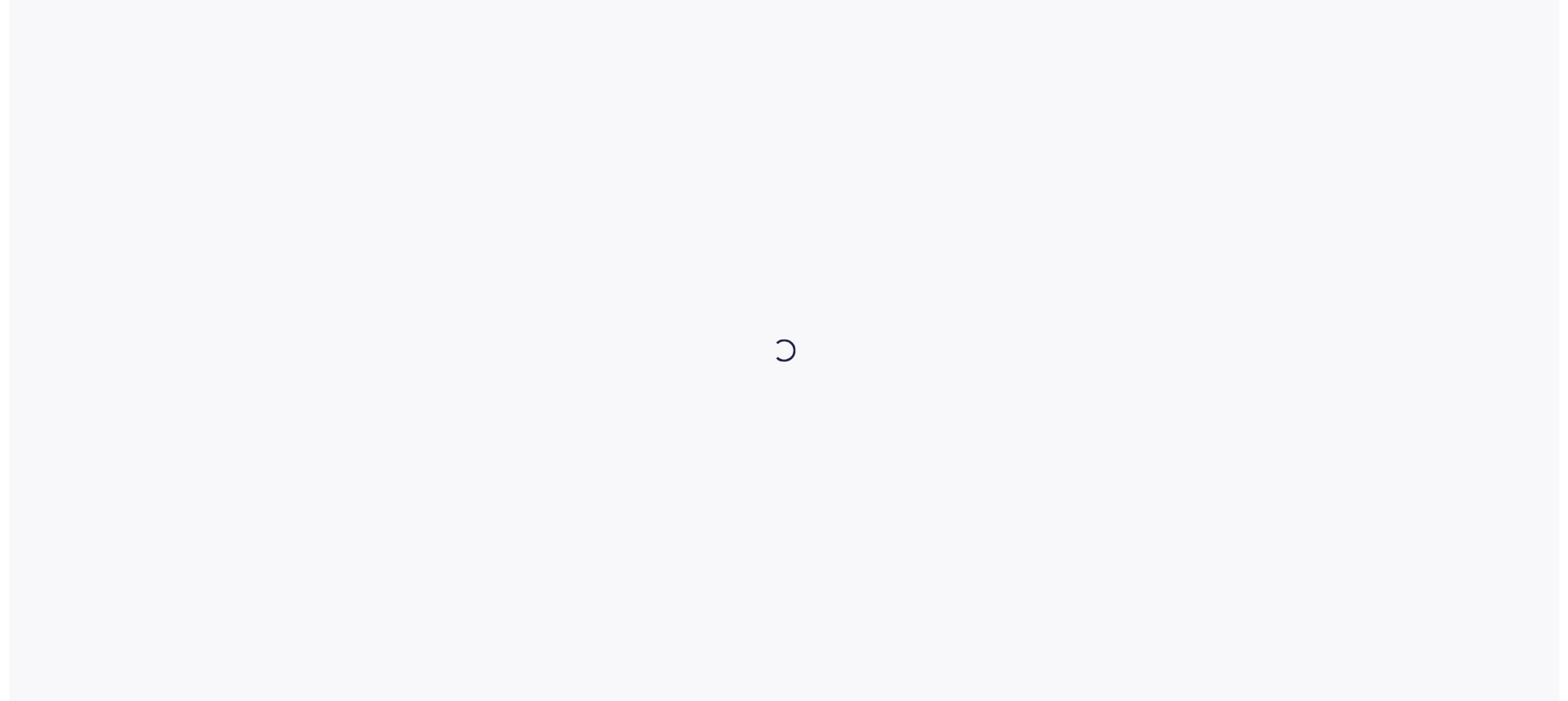 scroll, scrollTop: 0, scrollLeft: 0, axis: both 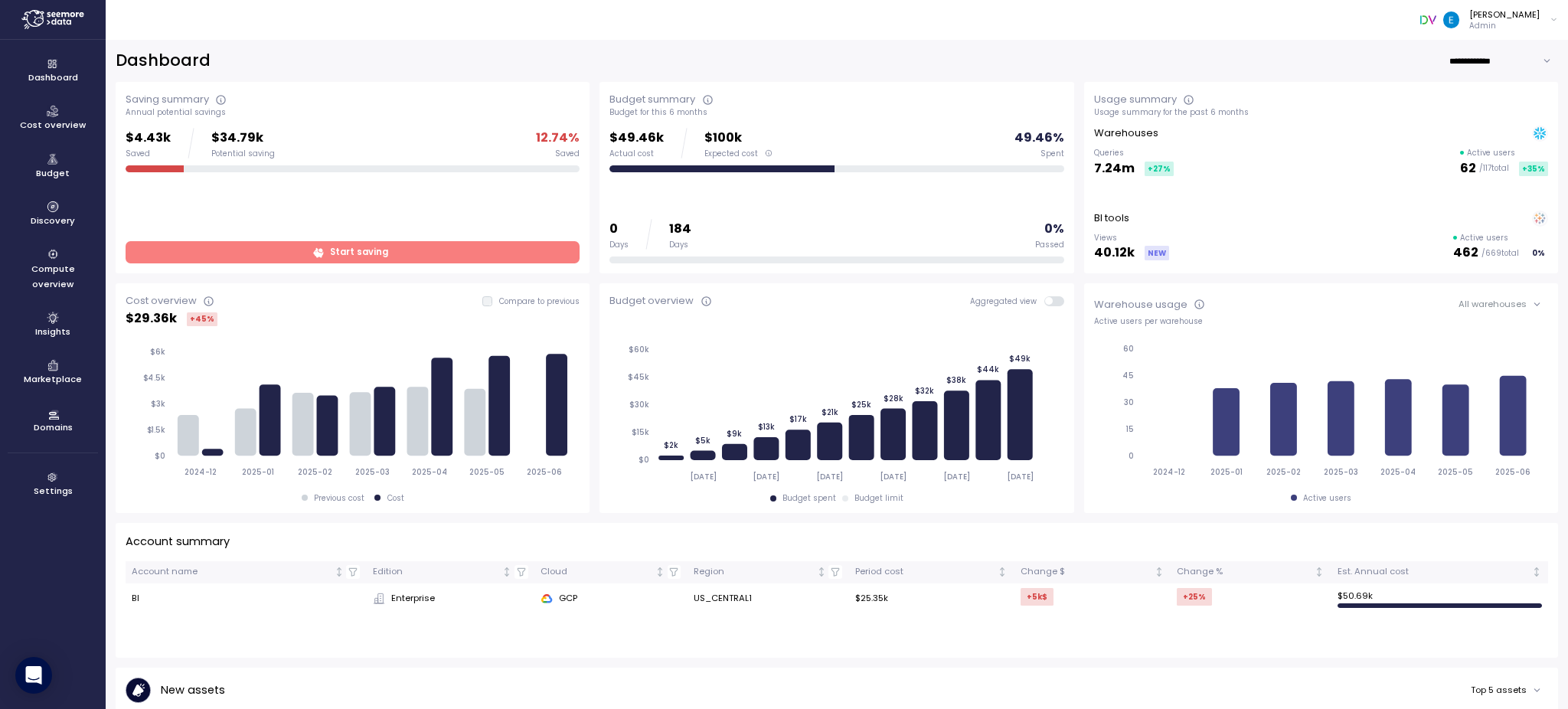 click on "Insights" at bounding box center (53, 332) 